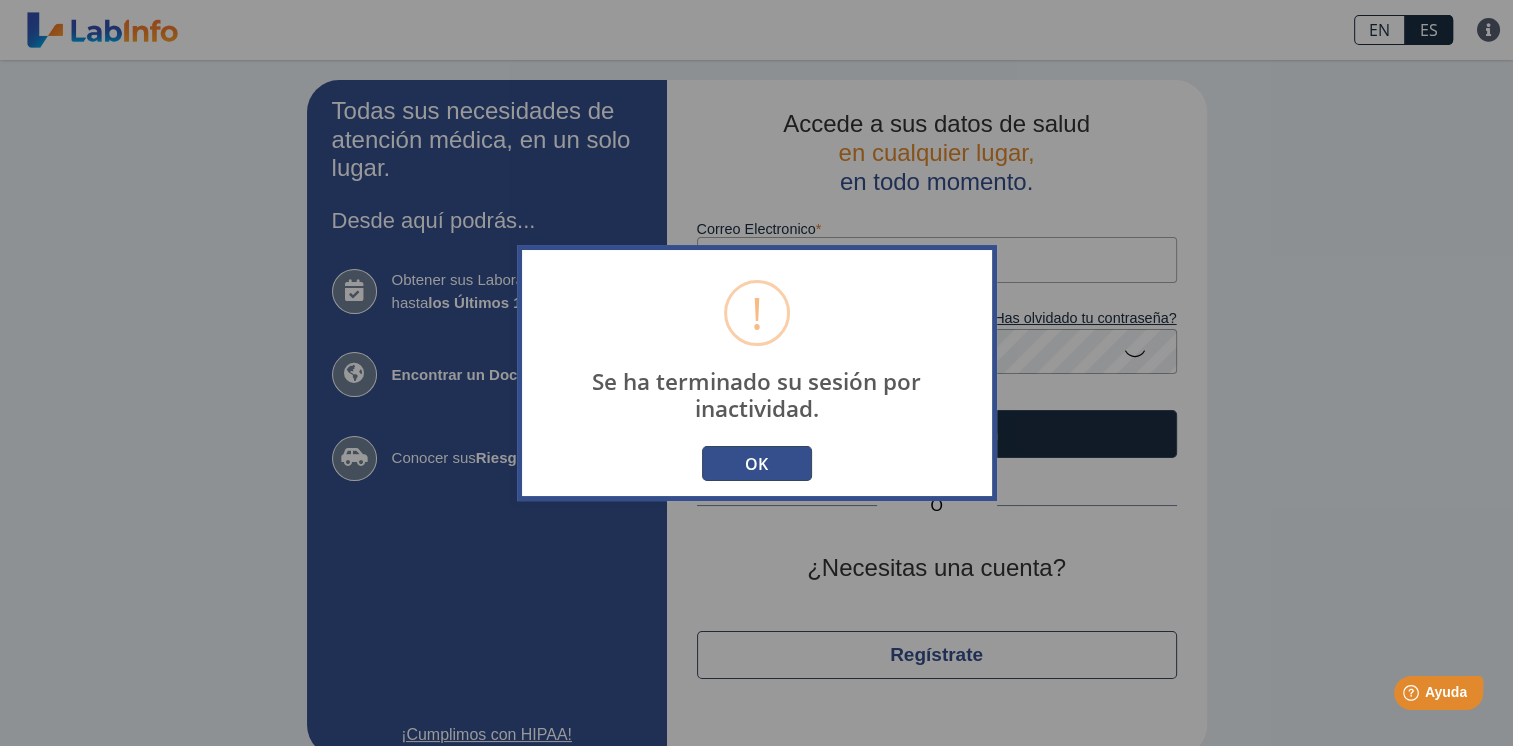 scroll, scrollTop: 0, scrollLeft: 0, axis: both 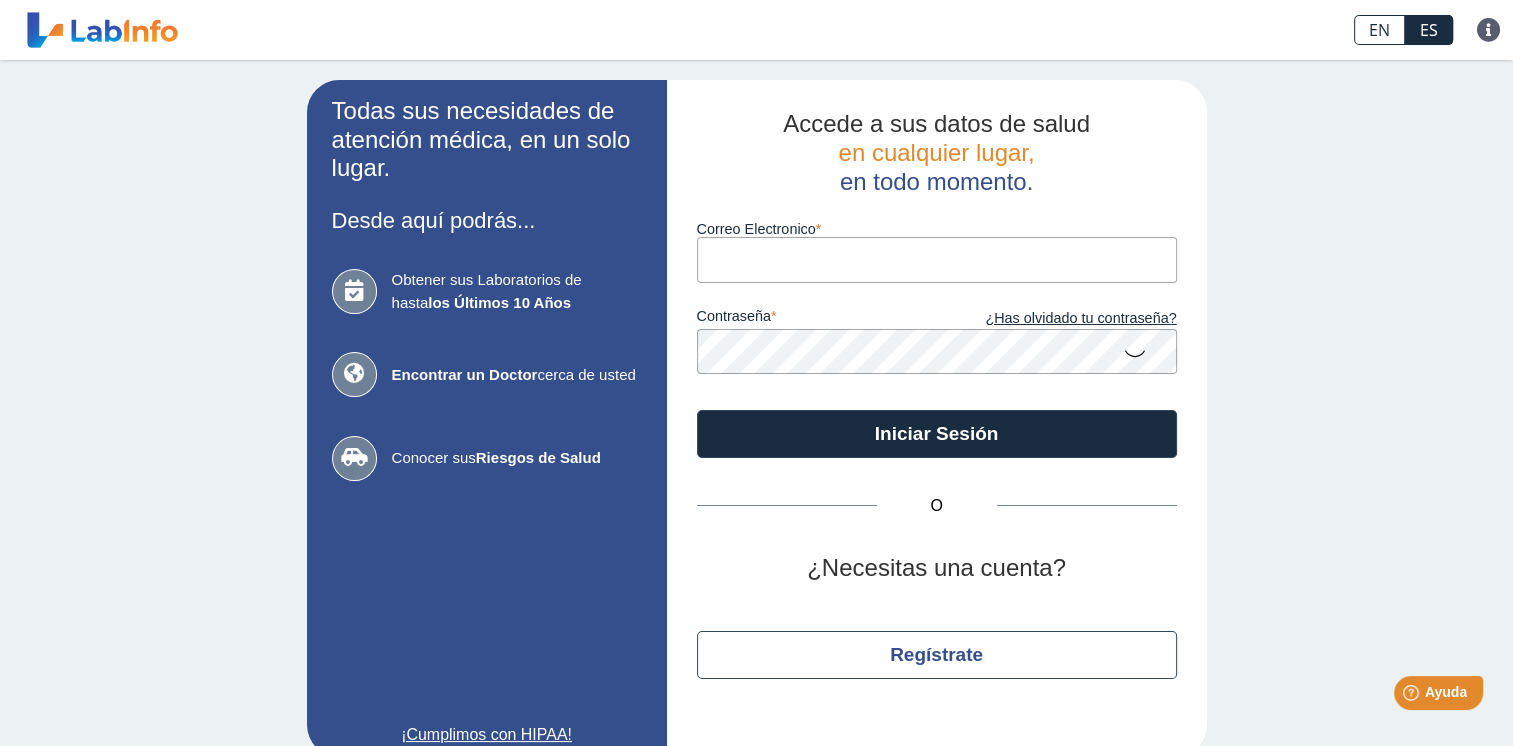 click on "Correo Electronico" at bounding box center (937, 259) 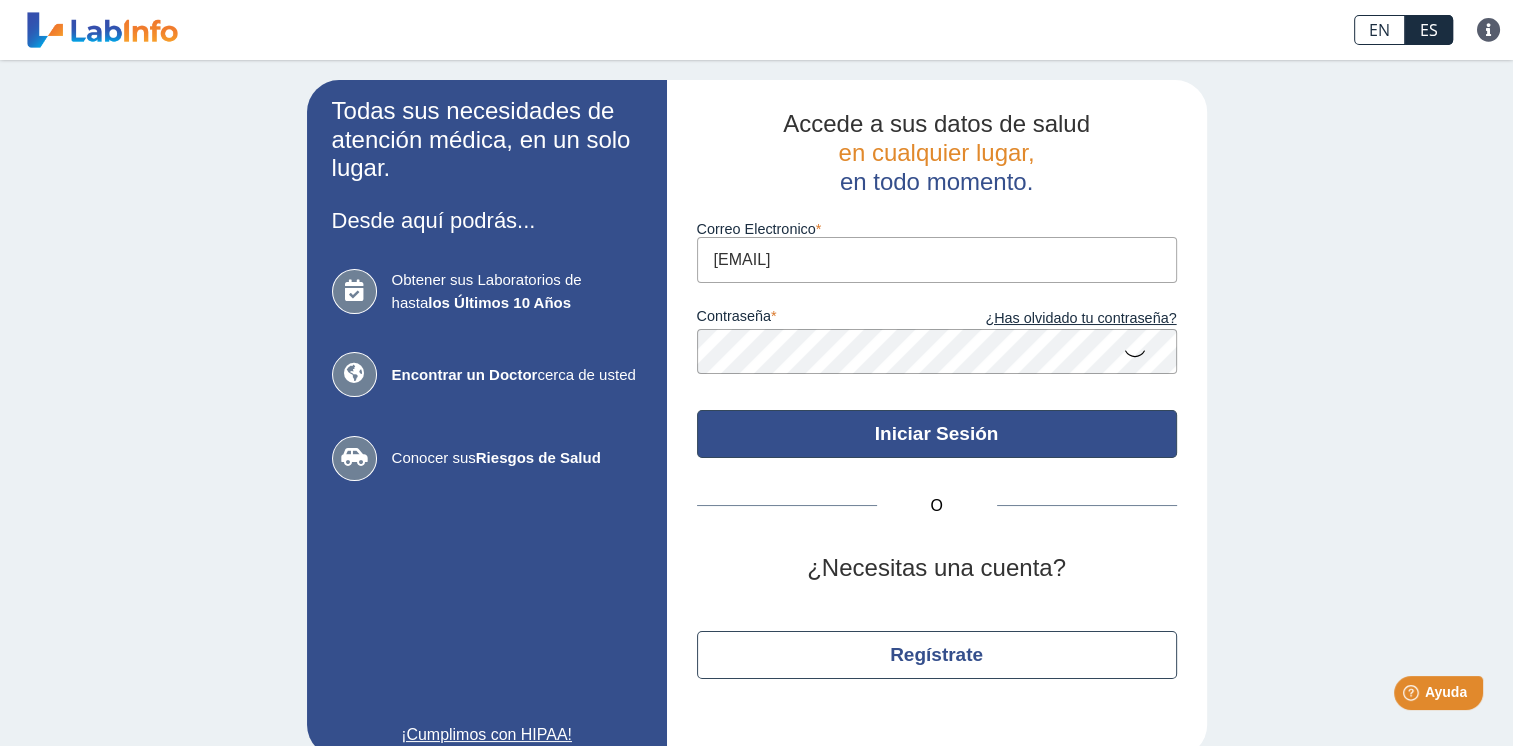 click on "Iniciar Sesión" 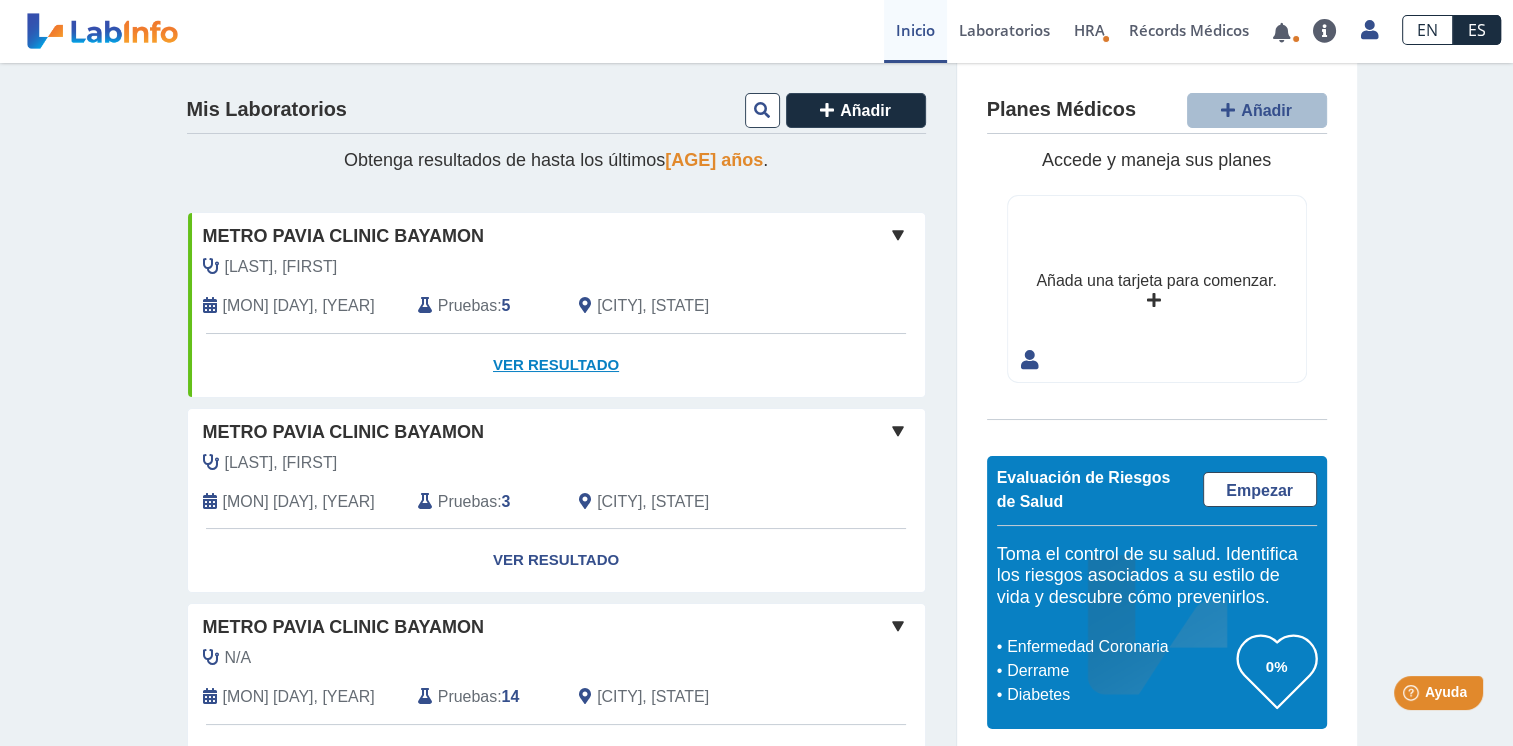 click on "Ver Resultado" 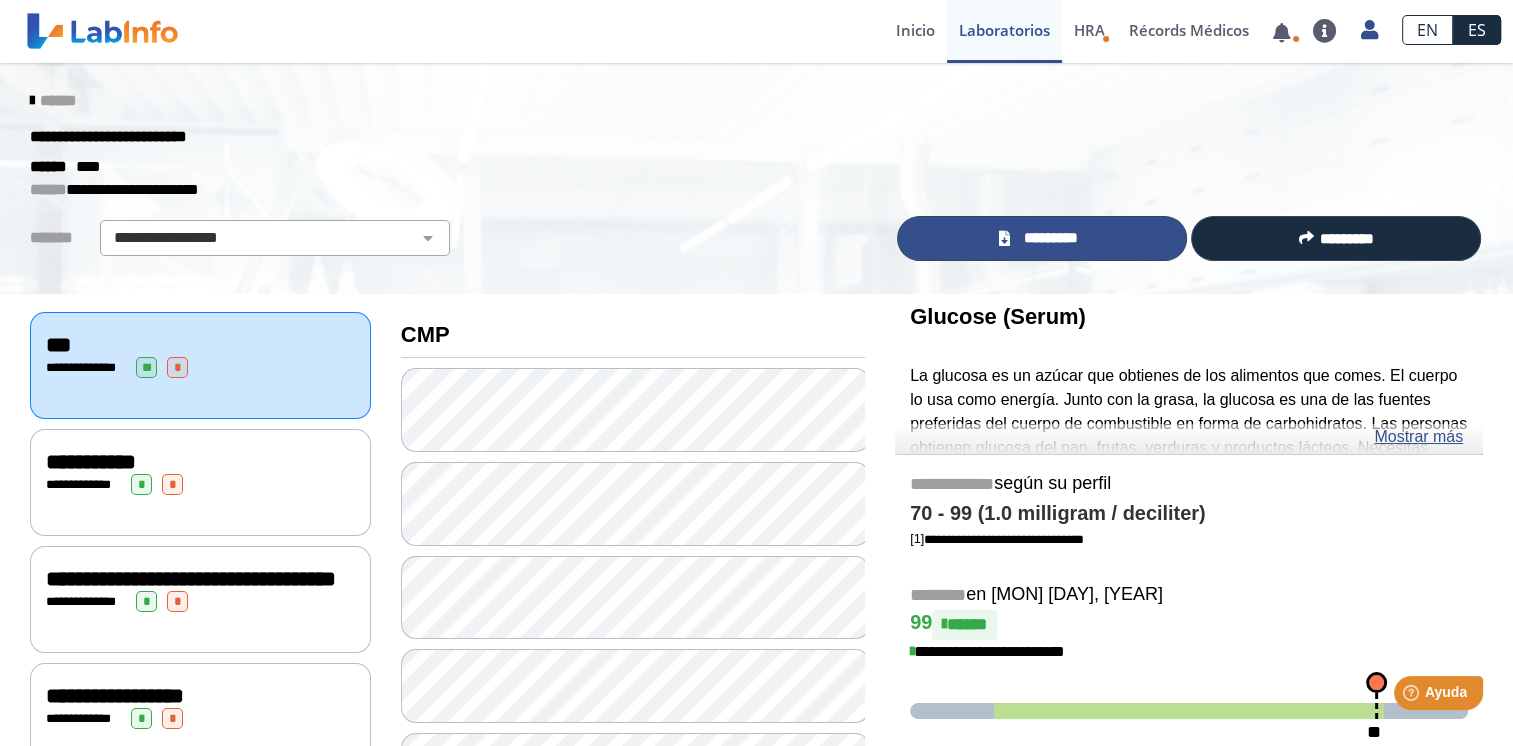 click on "*********" 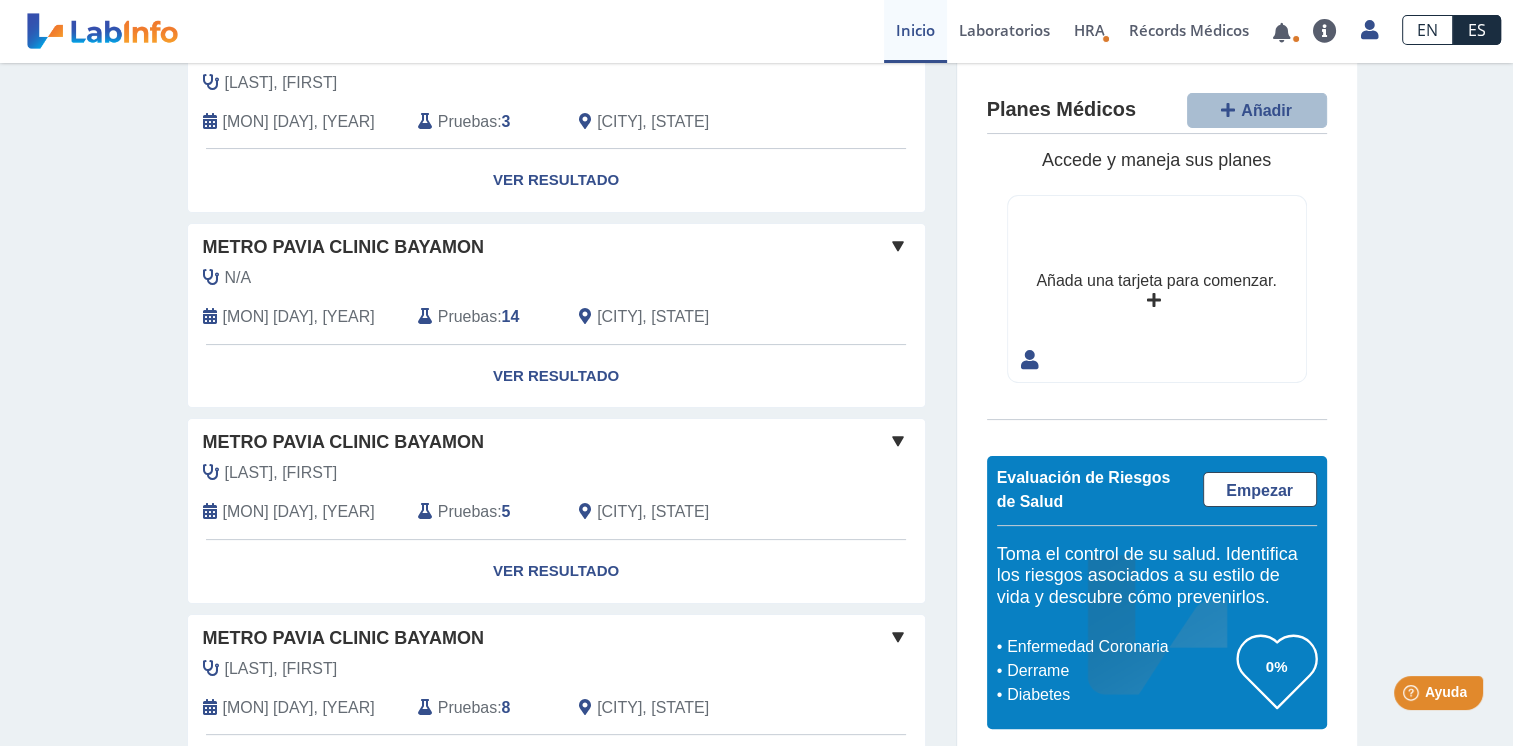 scroll, scrollTop: 400, scrollLeft: 0, axis: vertical 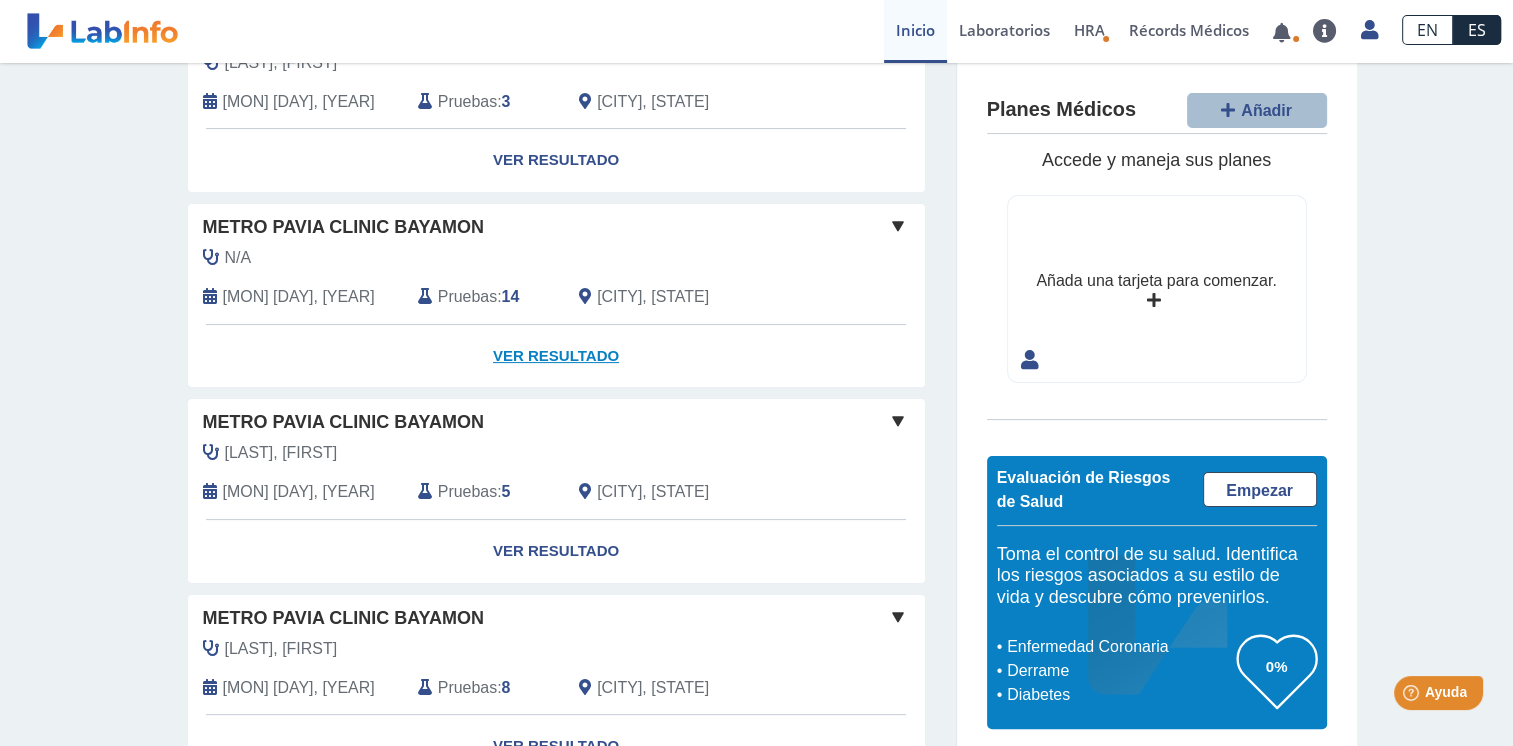 click on "Ver Resultado" 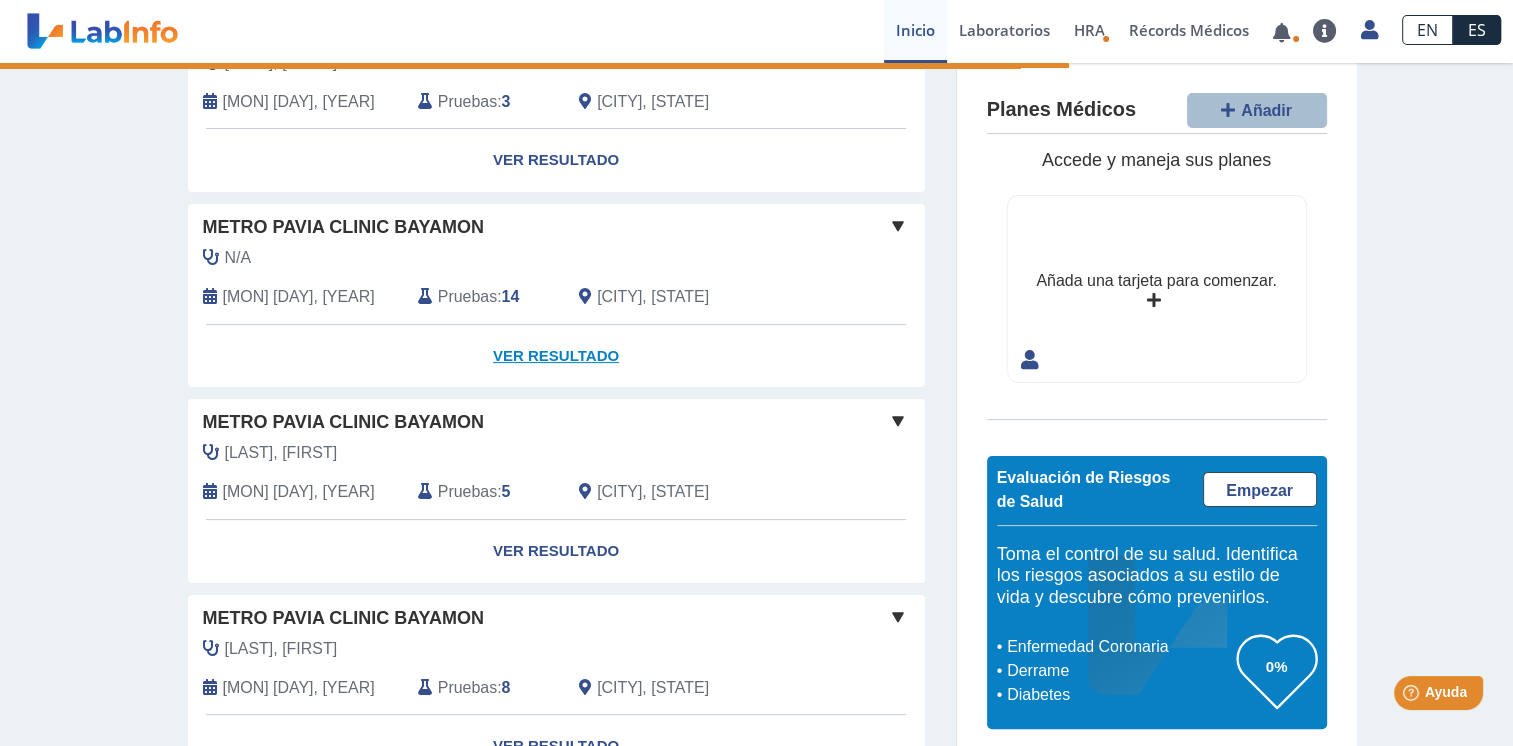 scroll, scrollTop: 0, scrollLeft: 0, axis: both 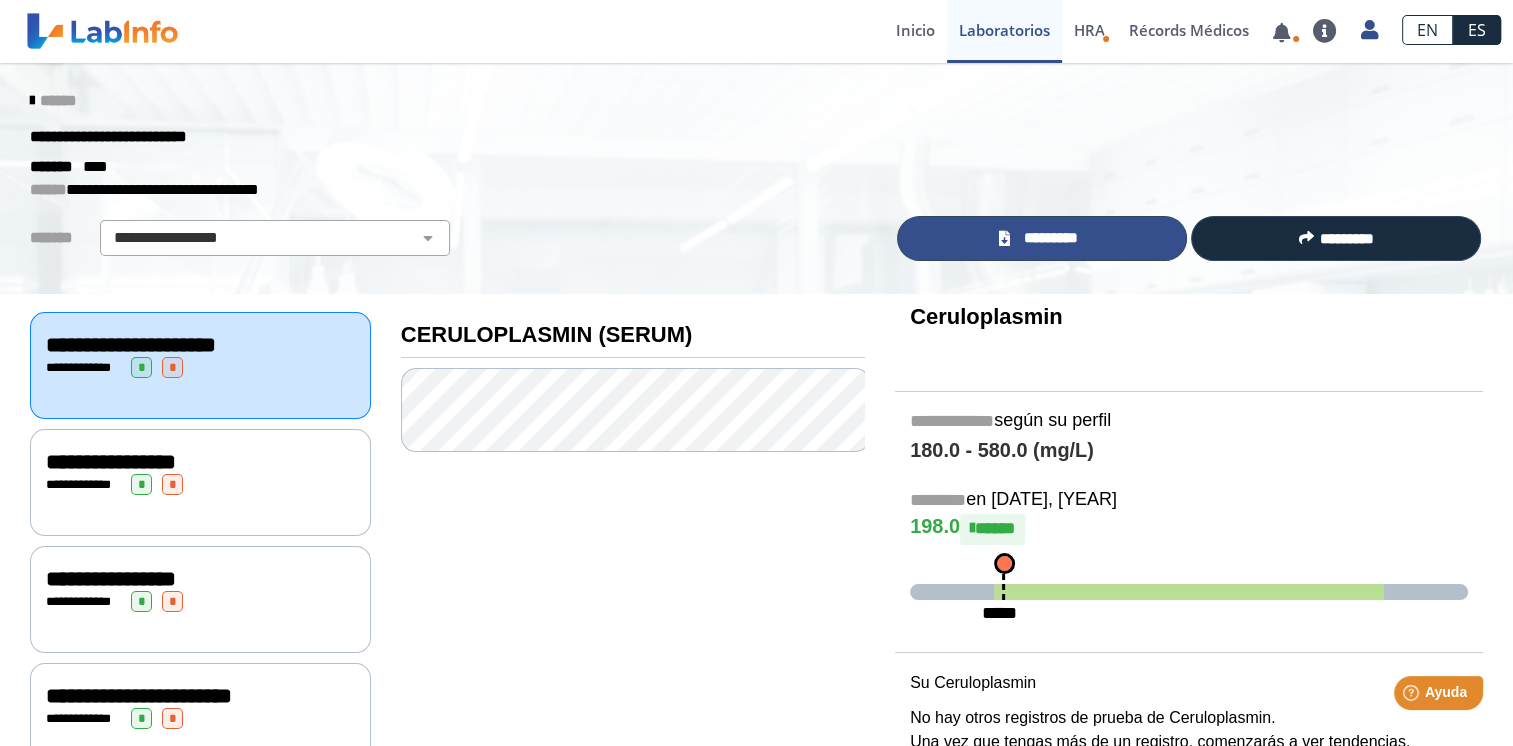 click on "*********" 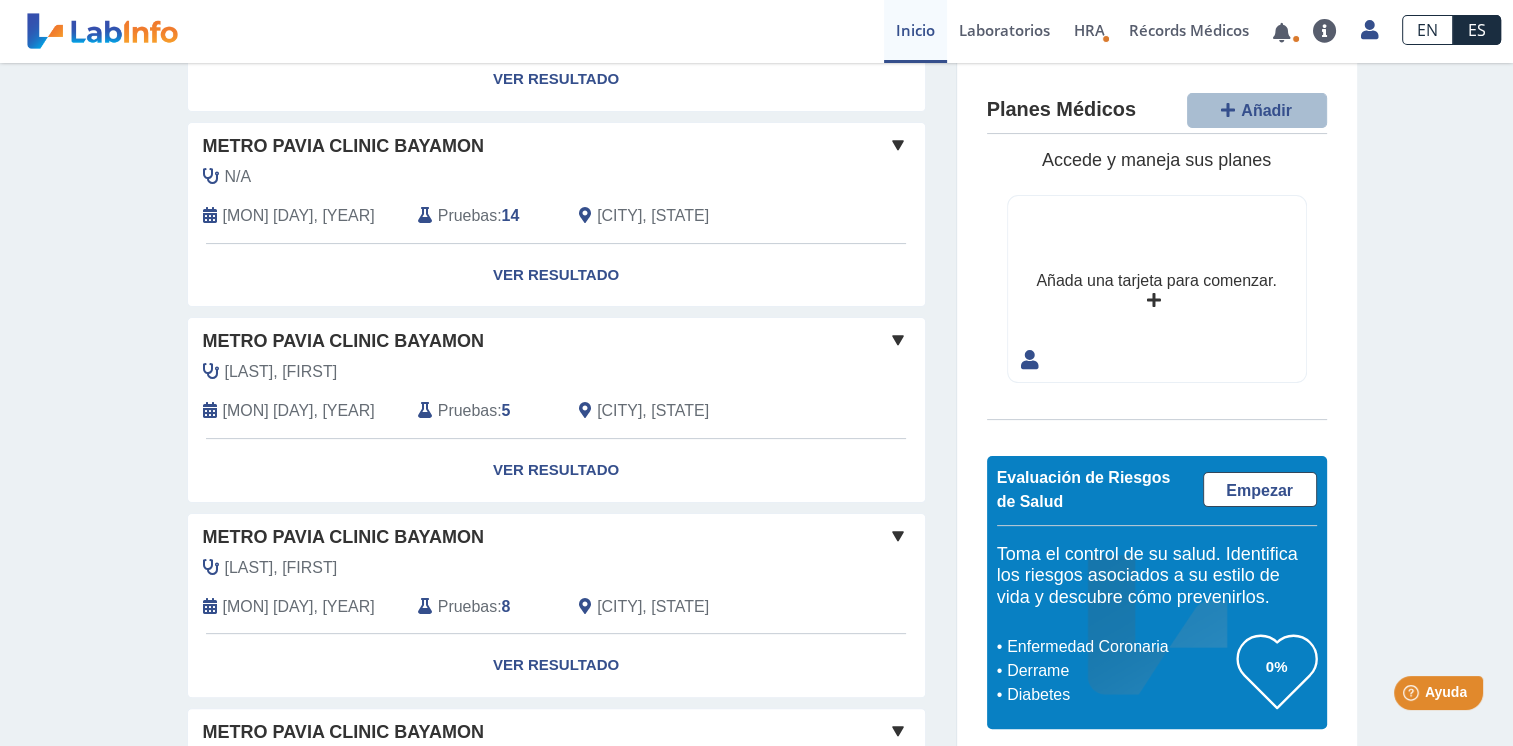 scroll, scrollTop: 500, scrollLeft: 0, axis: vertical 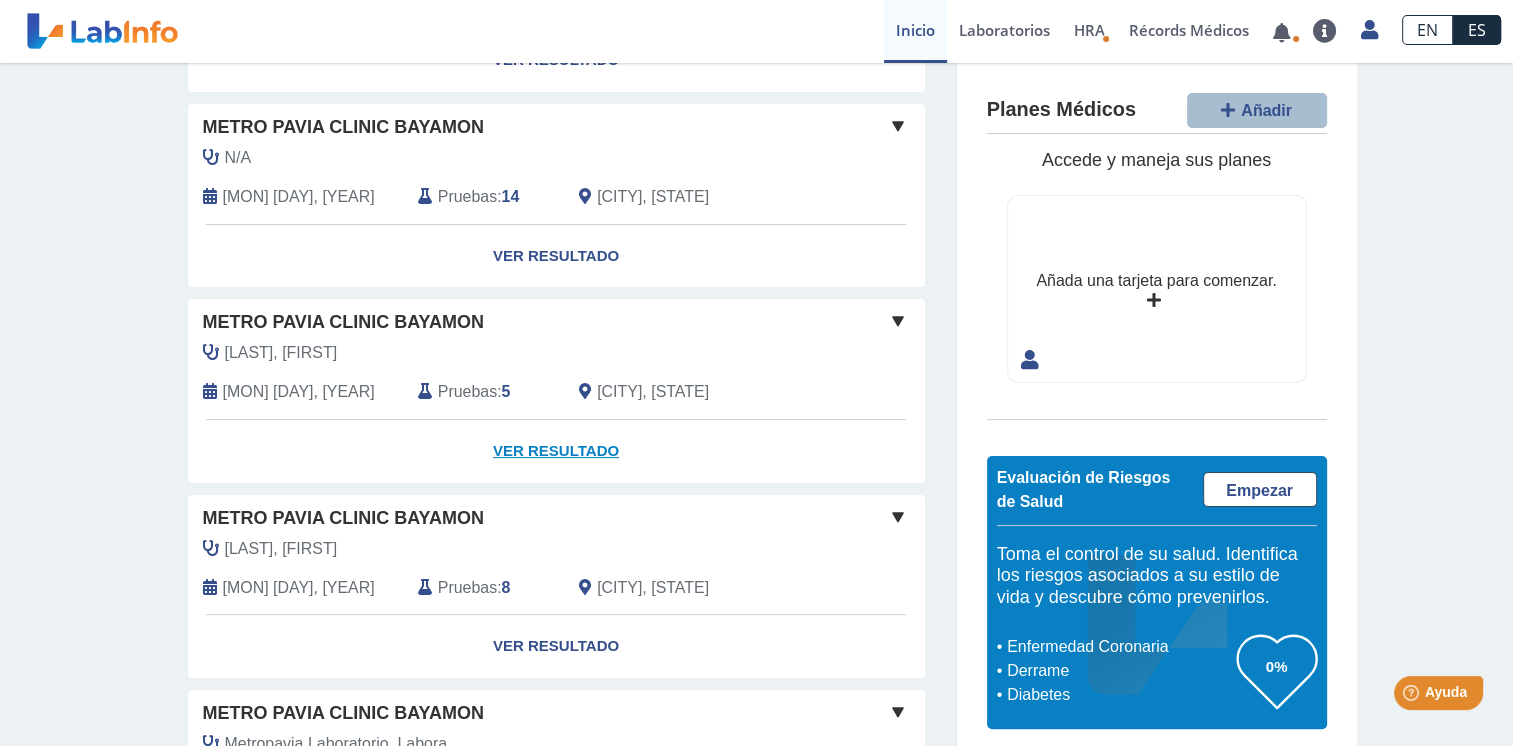 click on "Ver Resultado" 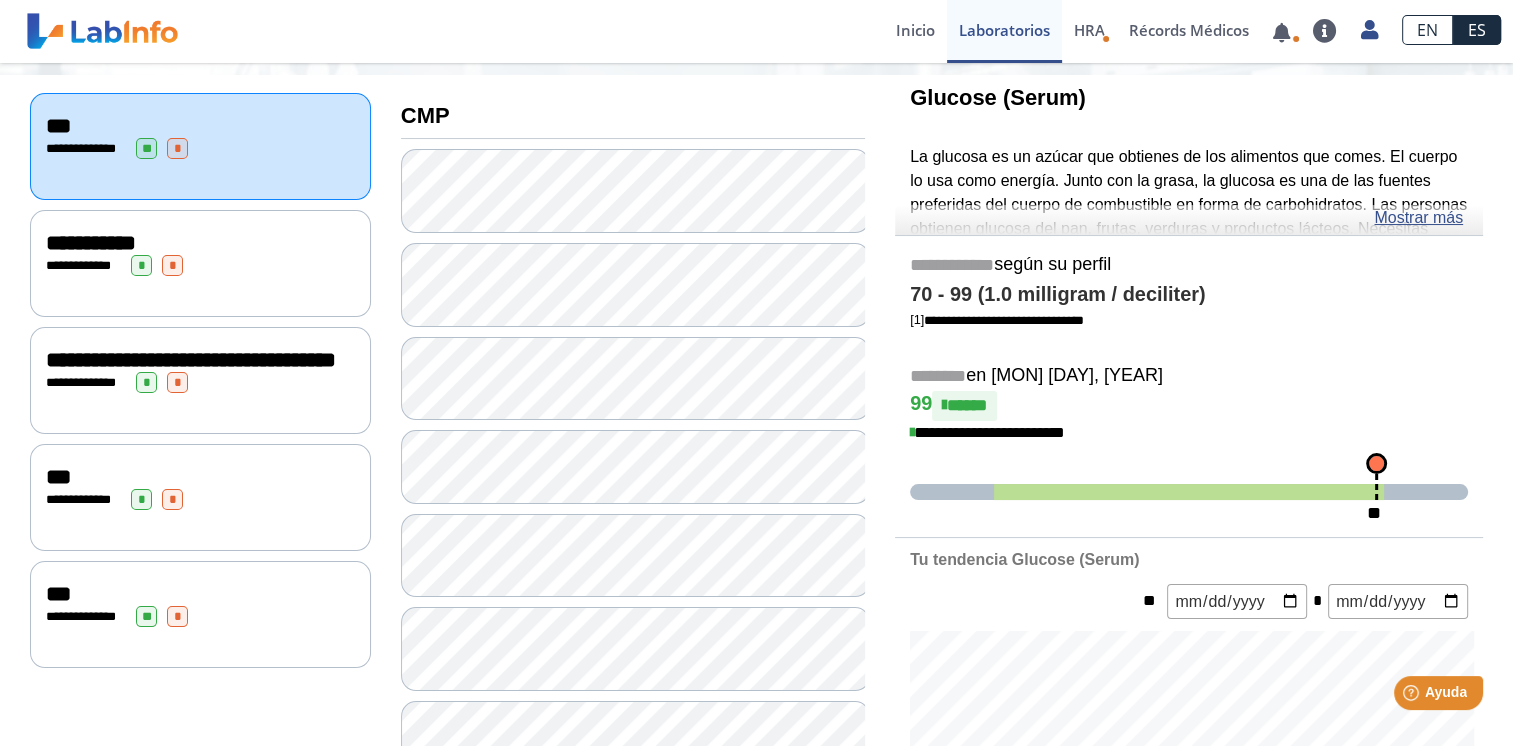 scroll, scrollTop: 0, scrollLeft: 0, axis: both 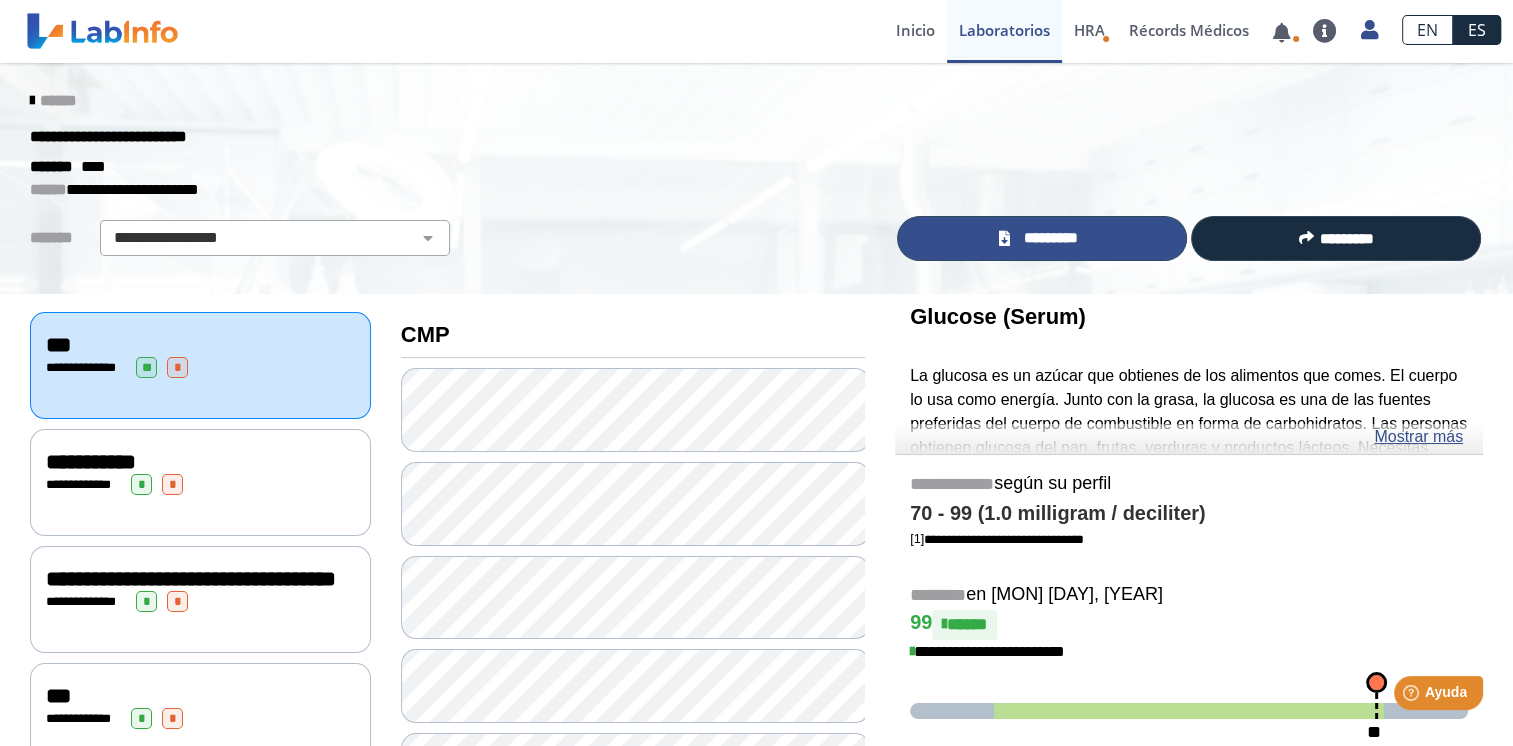 click on "*********" 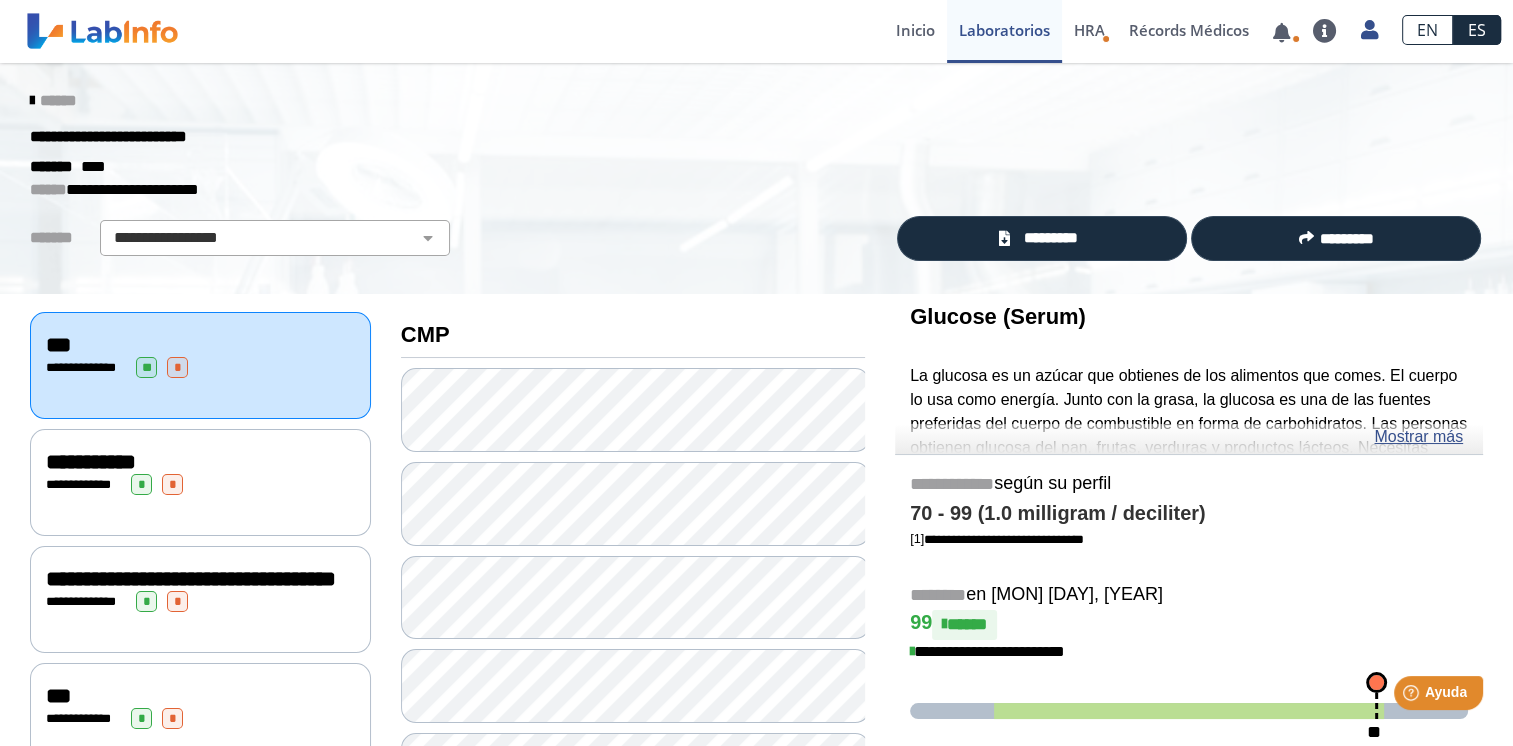 click 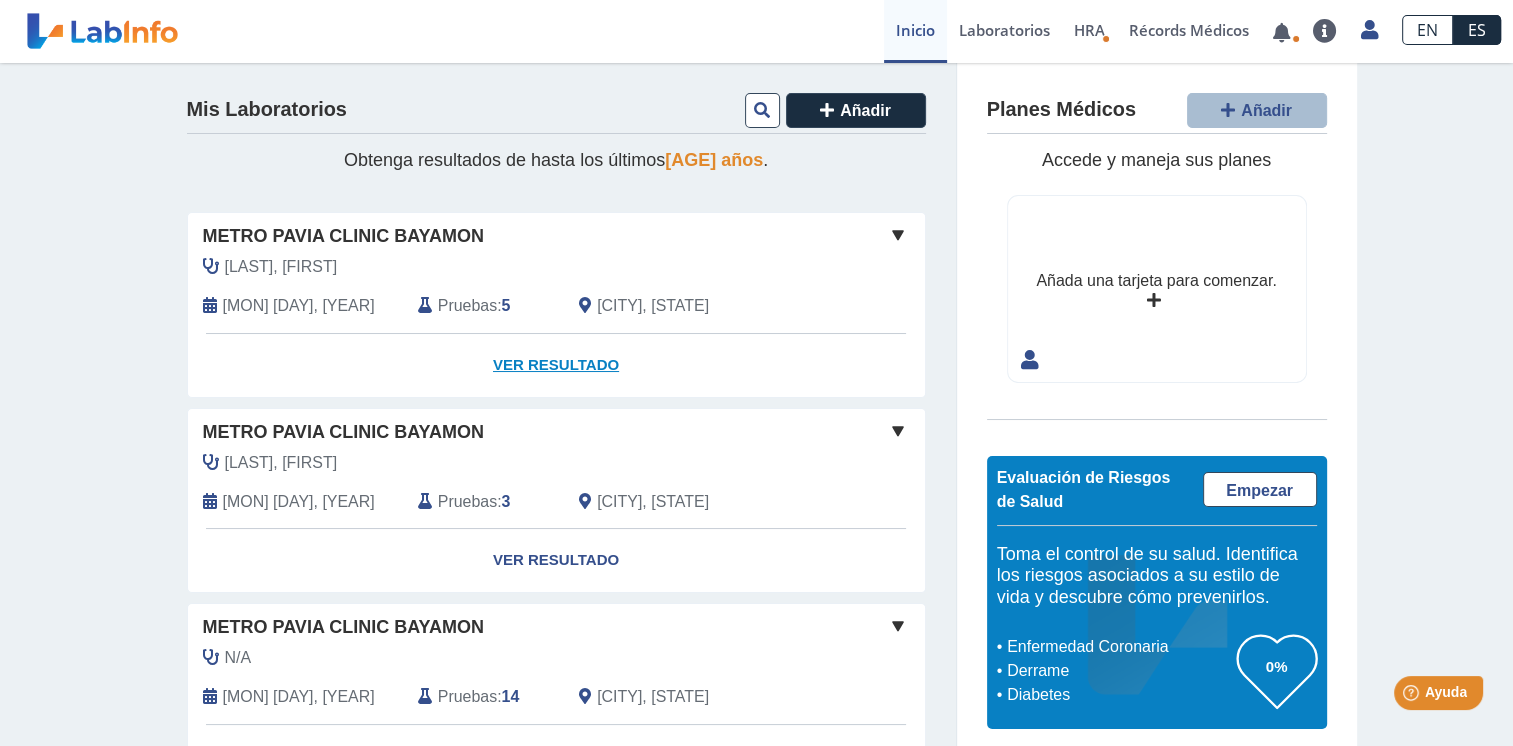 click on "Ver Resultado" 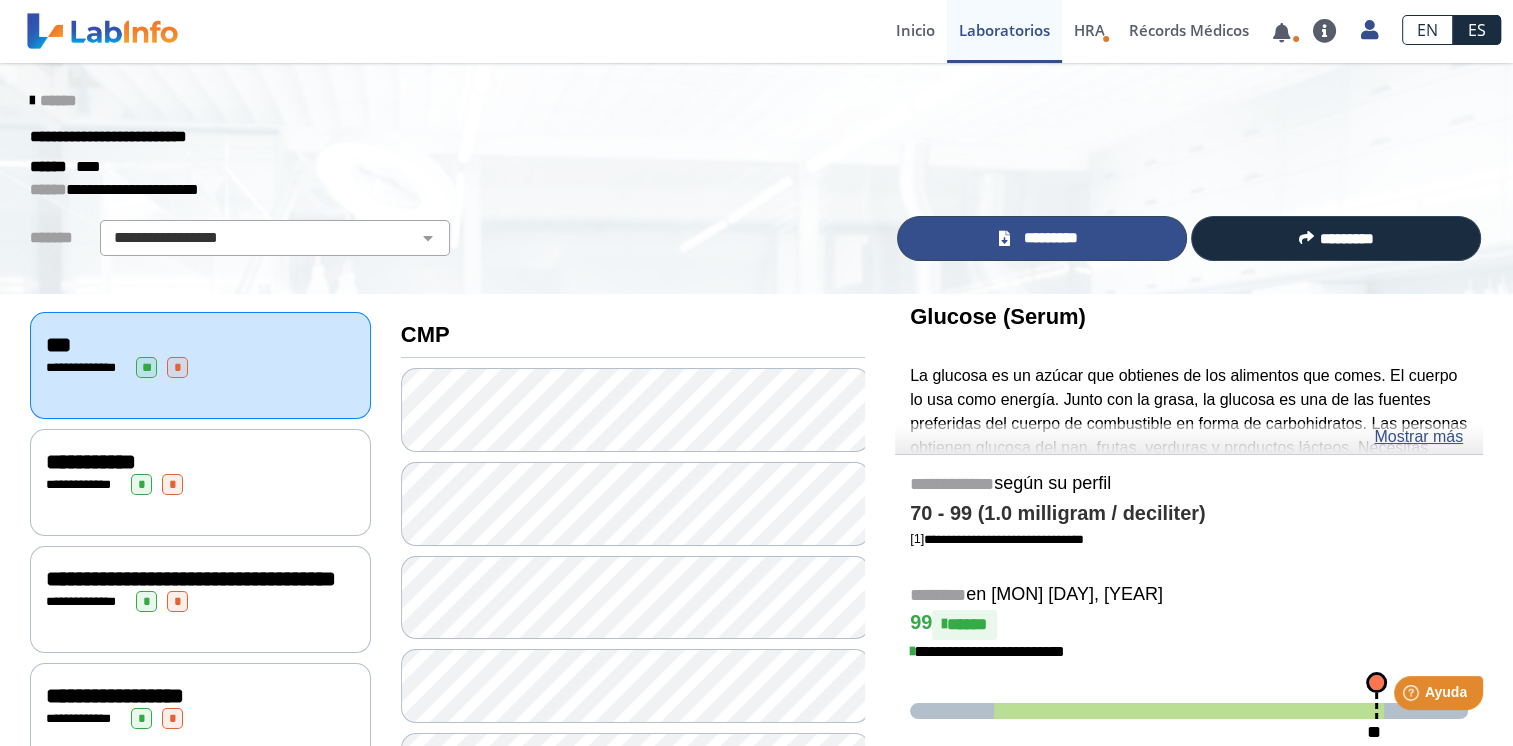 click on "*********" 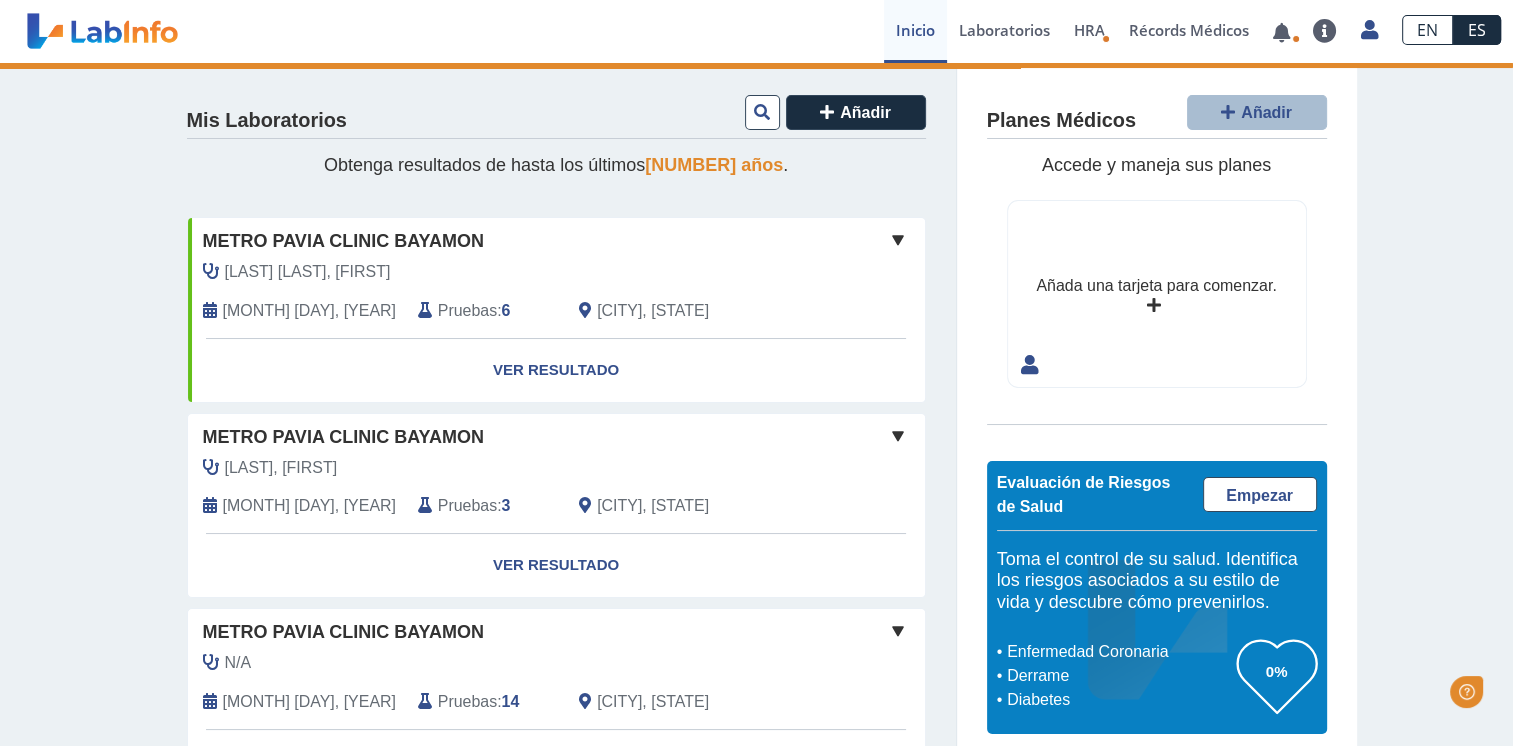 scroll, scrollTop: 0, scrollLeft: 0, axis: both 